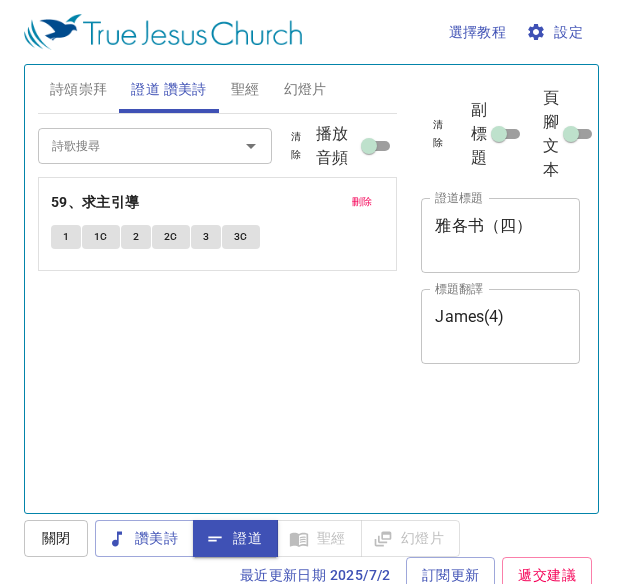 scroll, scrollTop: 0, scrollLeft: 0, axis: both 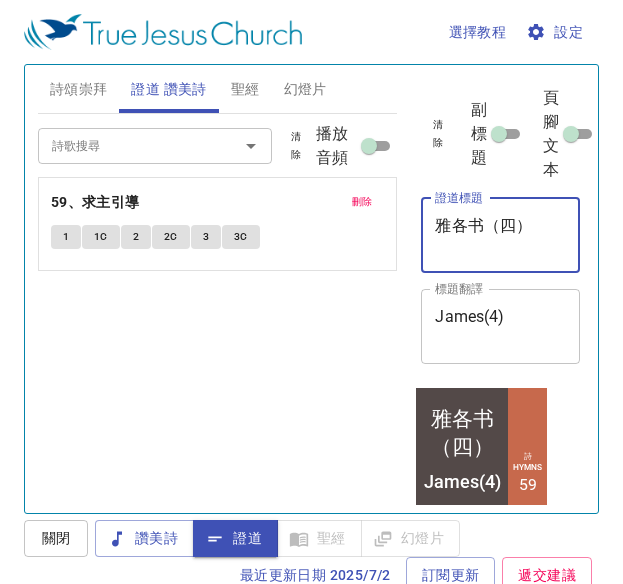 click on "雅各书（四）" at bounding box center [500, 235] 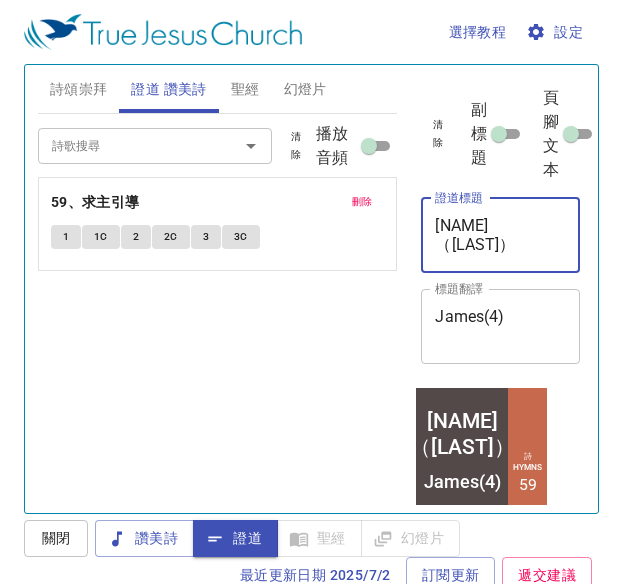 type on "雅各书（五）" 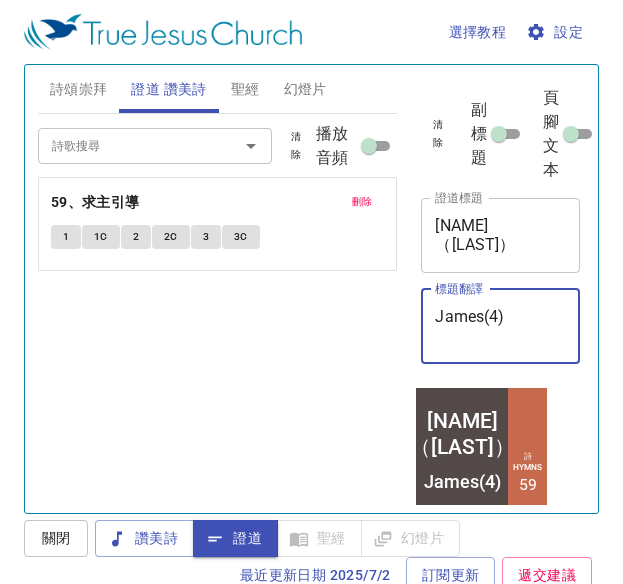 click on "James(4)" at bounding box center [500, 326] 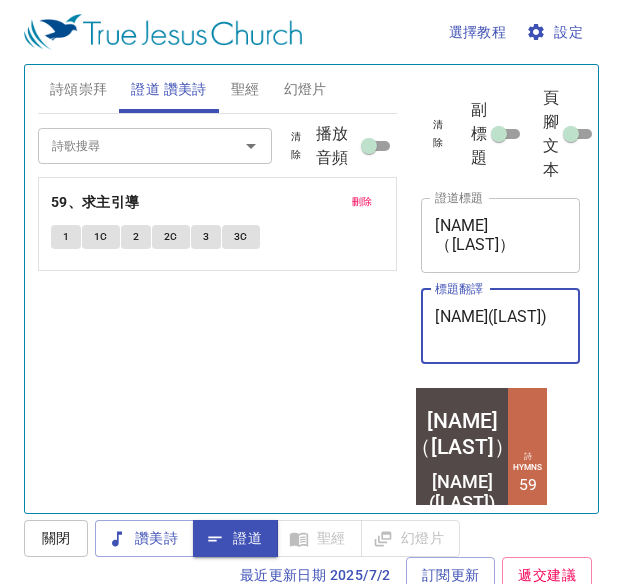 type on "James(5)" 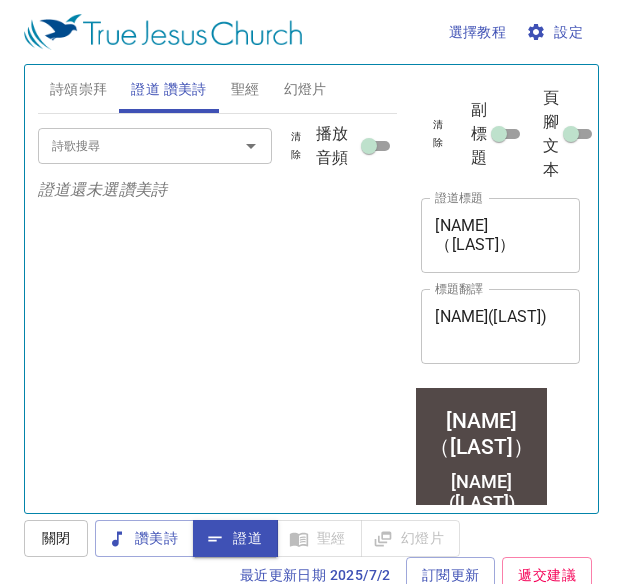 click on "選擇教程 設定" at bounding box center [307, 32] 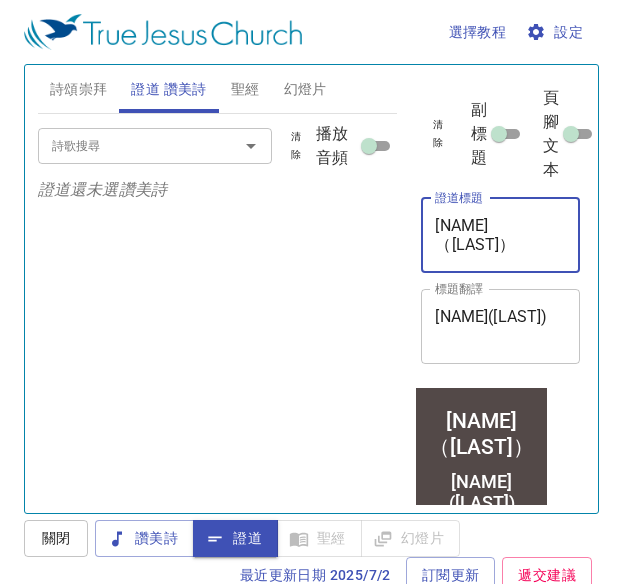 click on "雅各书（五）" at bounding box center [500, 235] 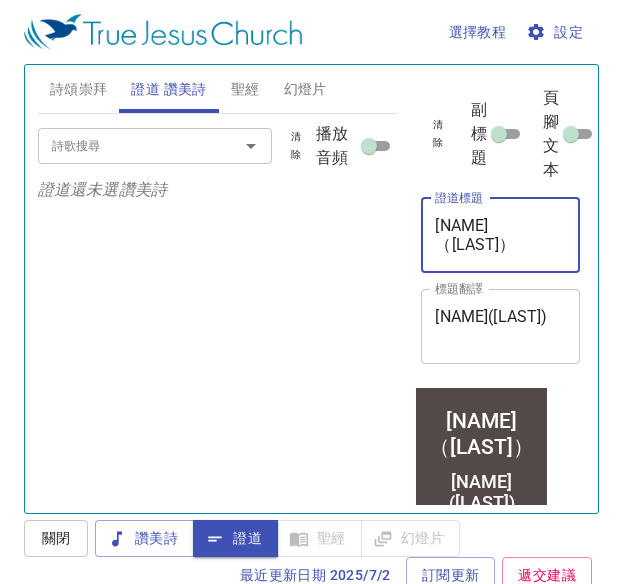 click on "雅各书（五）" at bounding box center [500, 235] 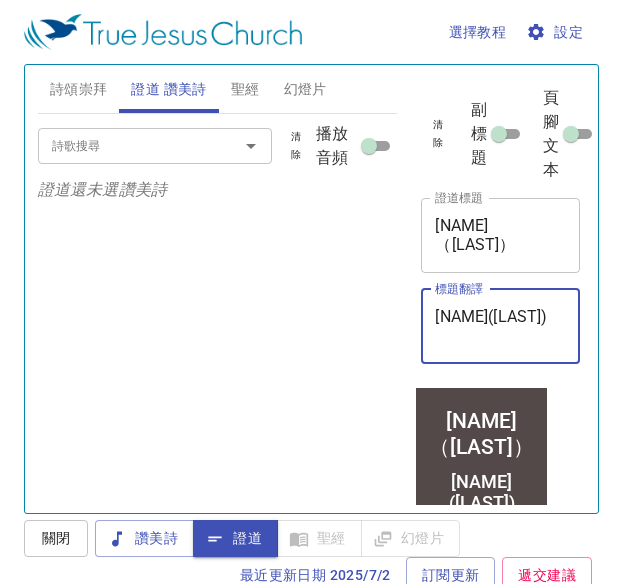 click on "James(5)" at bounding box center [500, 326] 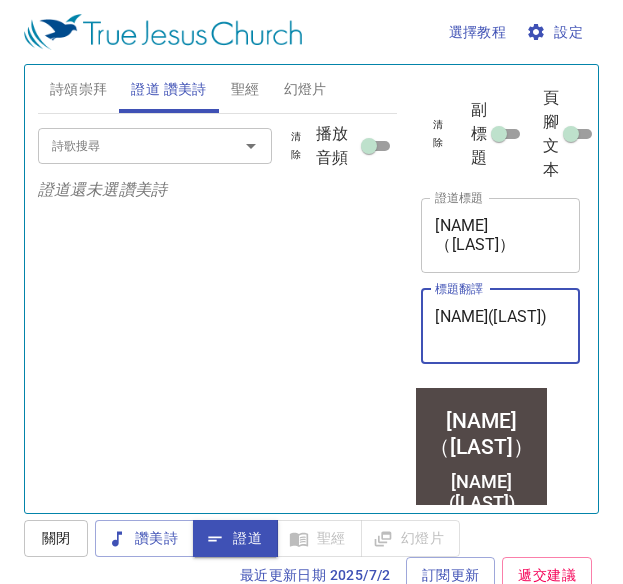 click on "James(5)" at bounding box center [500, 326] 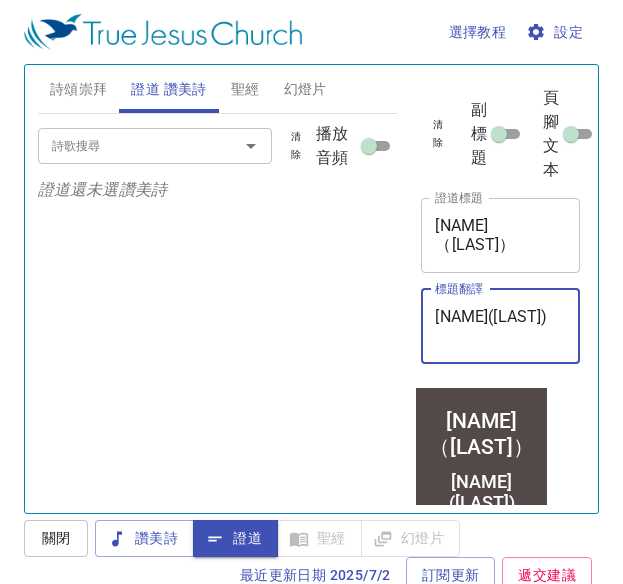 click on "James(5)" at bounding box center (500, 326) 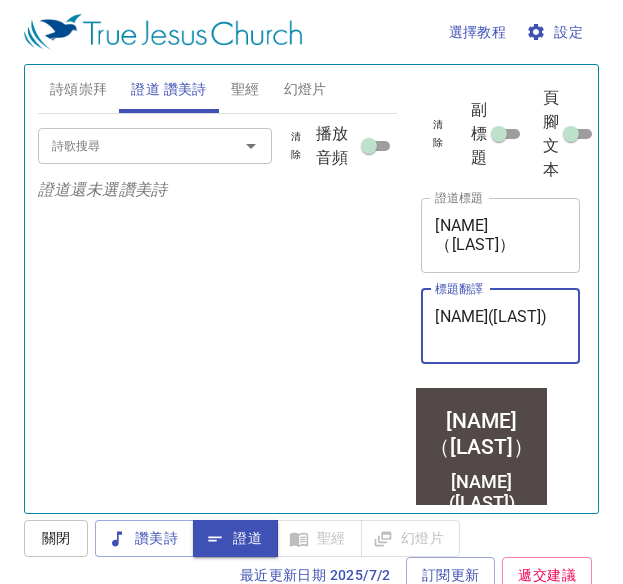 click on "詩歌搜尋" at bounding box center (125, 145) 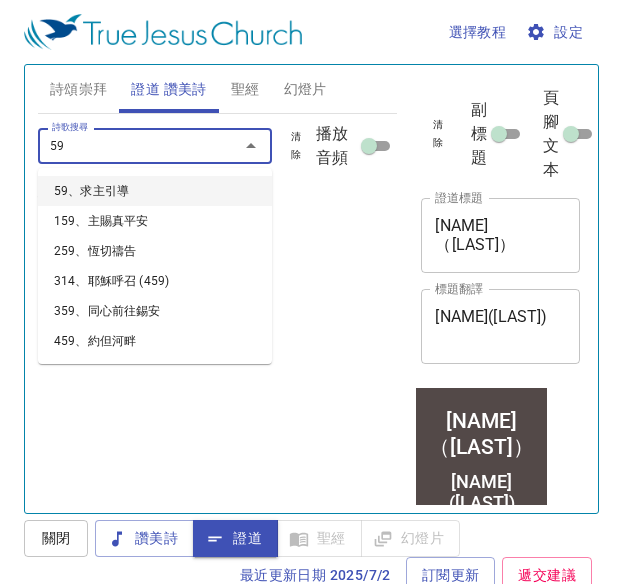 type on "59、求主引導" 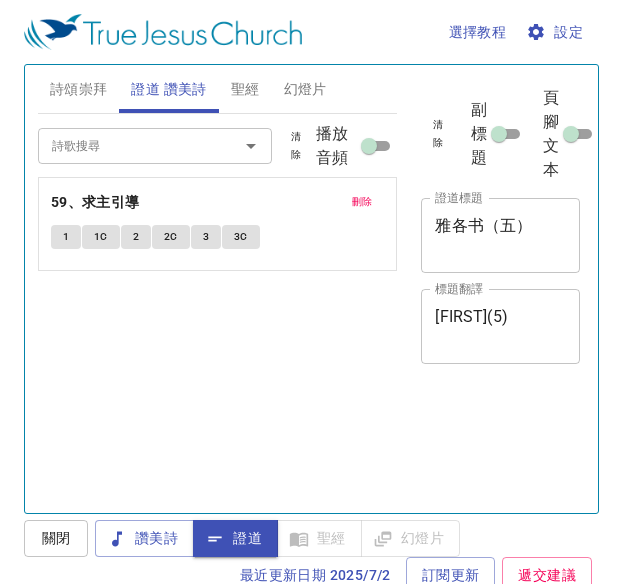scroll, scrollTop: 0, scrollLeft: 0, axis: both 